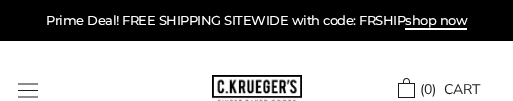 scroll, scrollTop: 0, scrollLeft: 0, axis: both 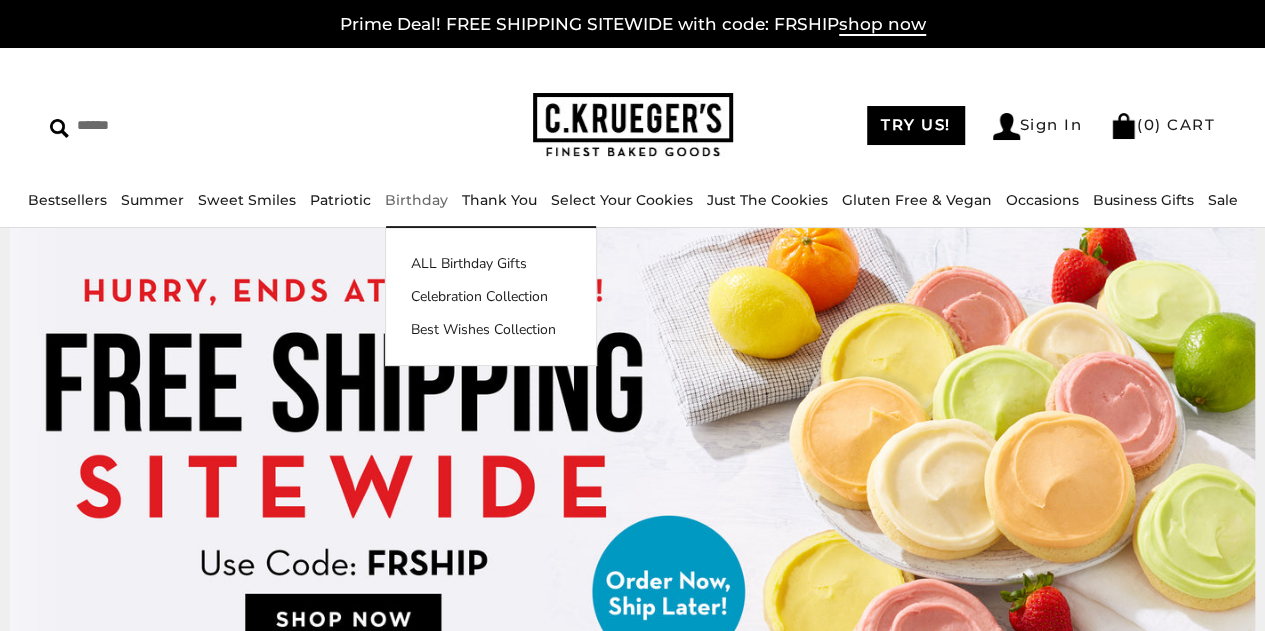 click on "Birthday" at bounding box center (416, 200) 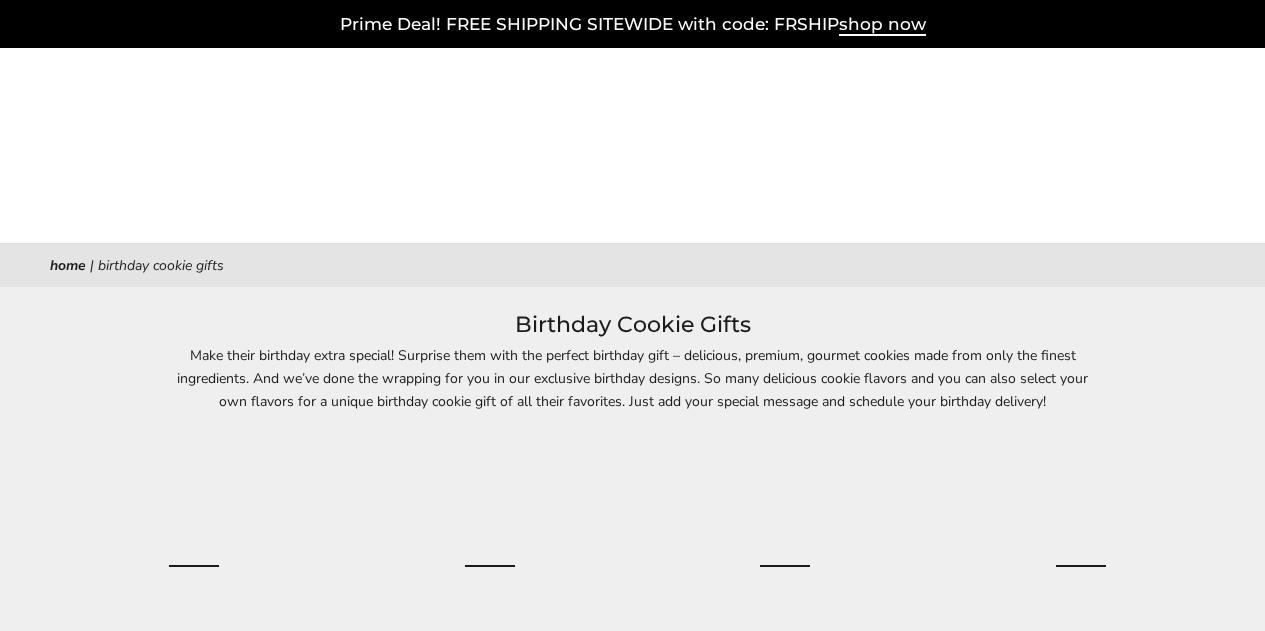 scroll, scrollTop: 0, scrollLeft: 0, axis: both 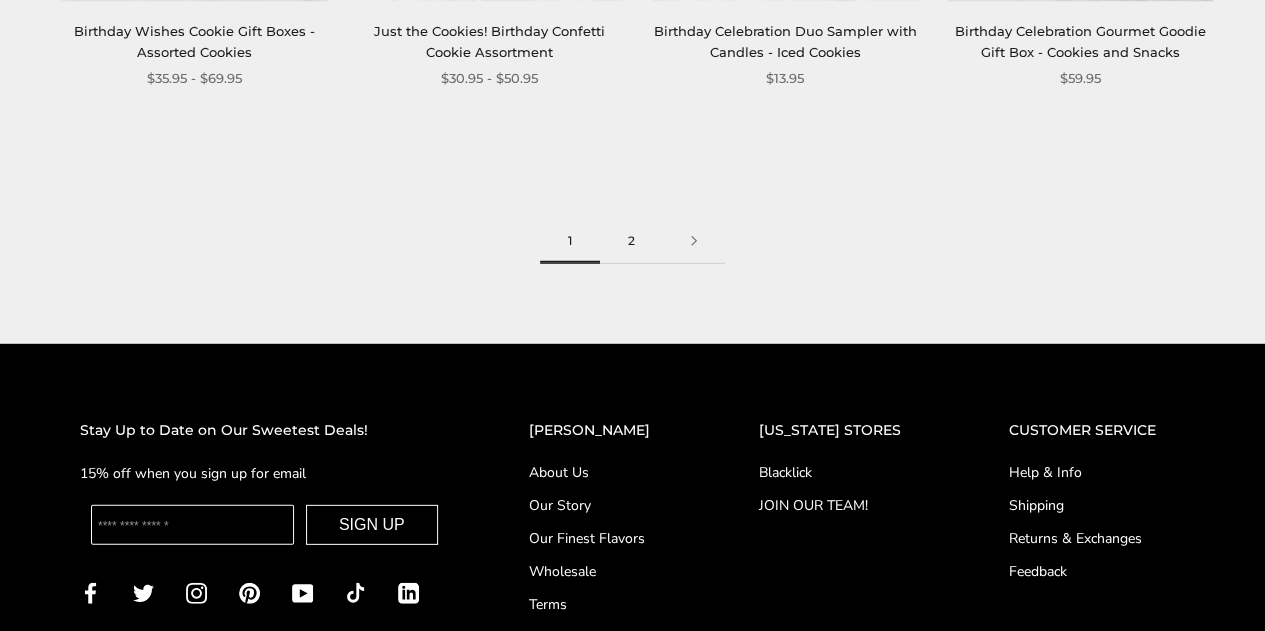 click on "2" at bounding box center (631, 241) 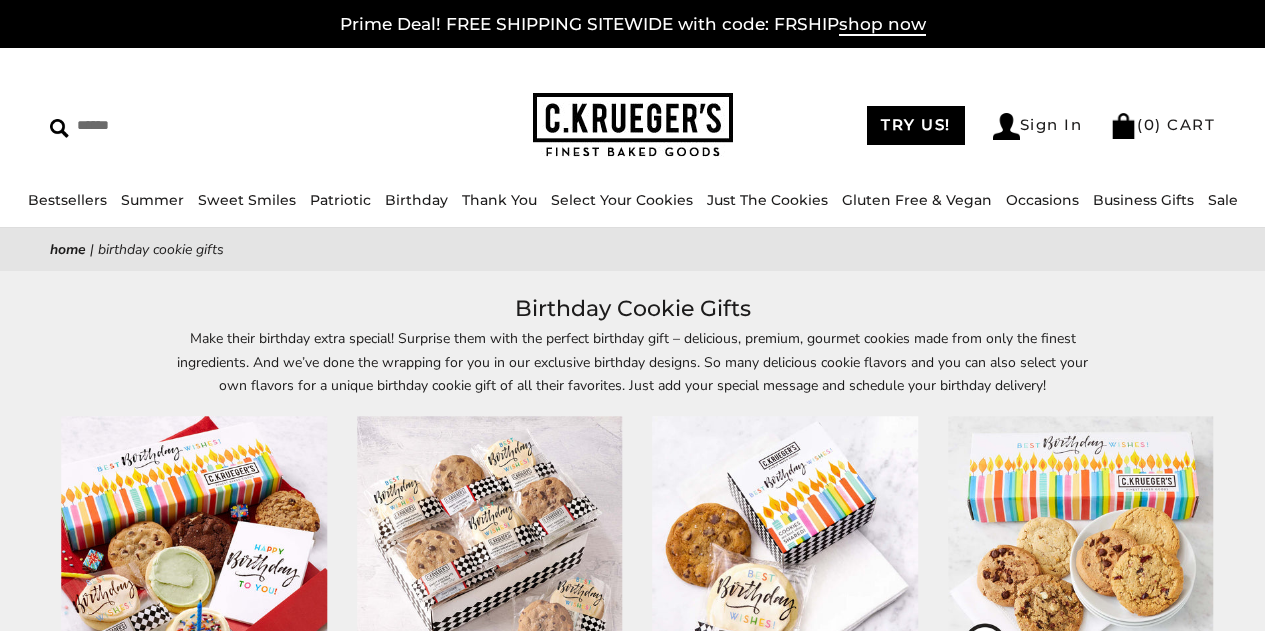 scroll, scrollTop: 600, scrollLeft: 0, axis: vertical 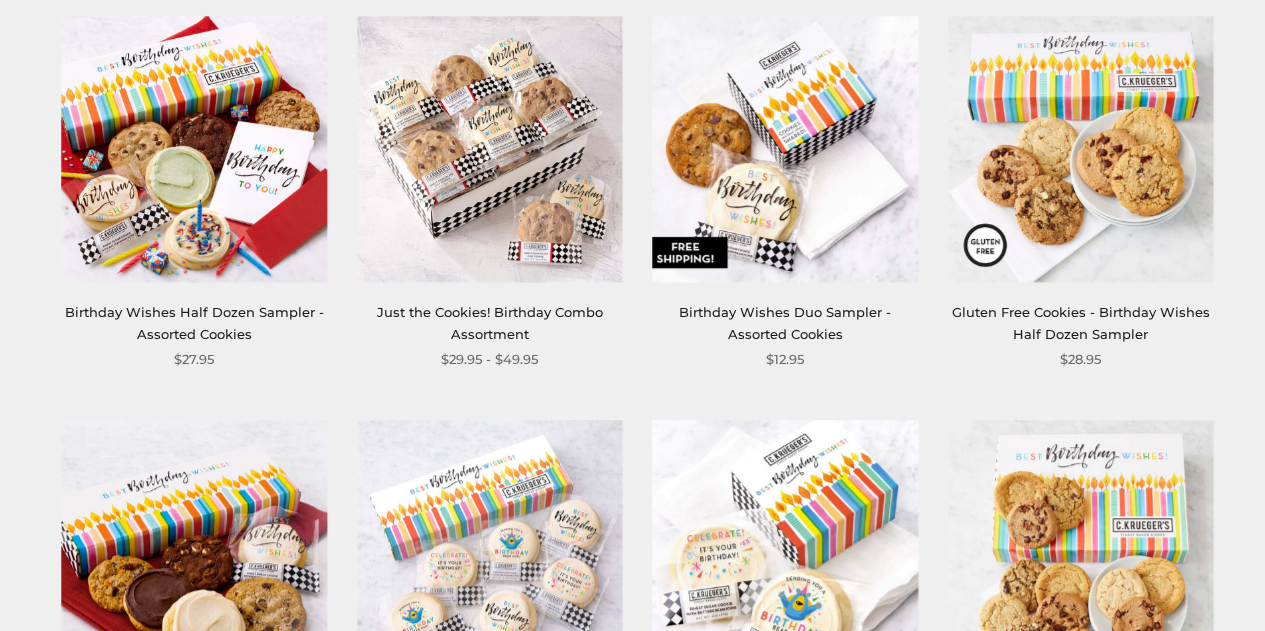 click at bounding box center [785, 149] 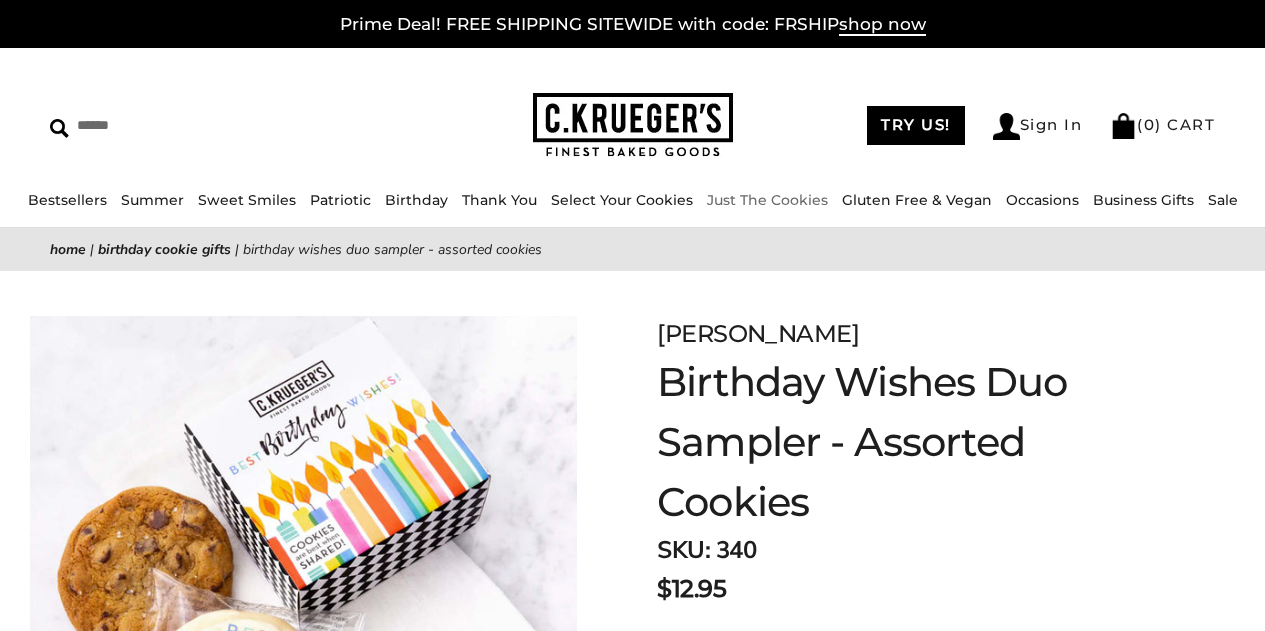 scroll, scrollTop: 0, scrollLeft: 0, axis: both 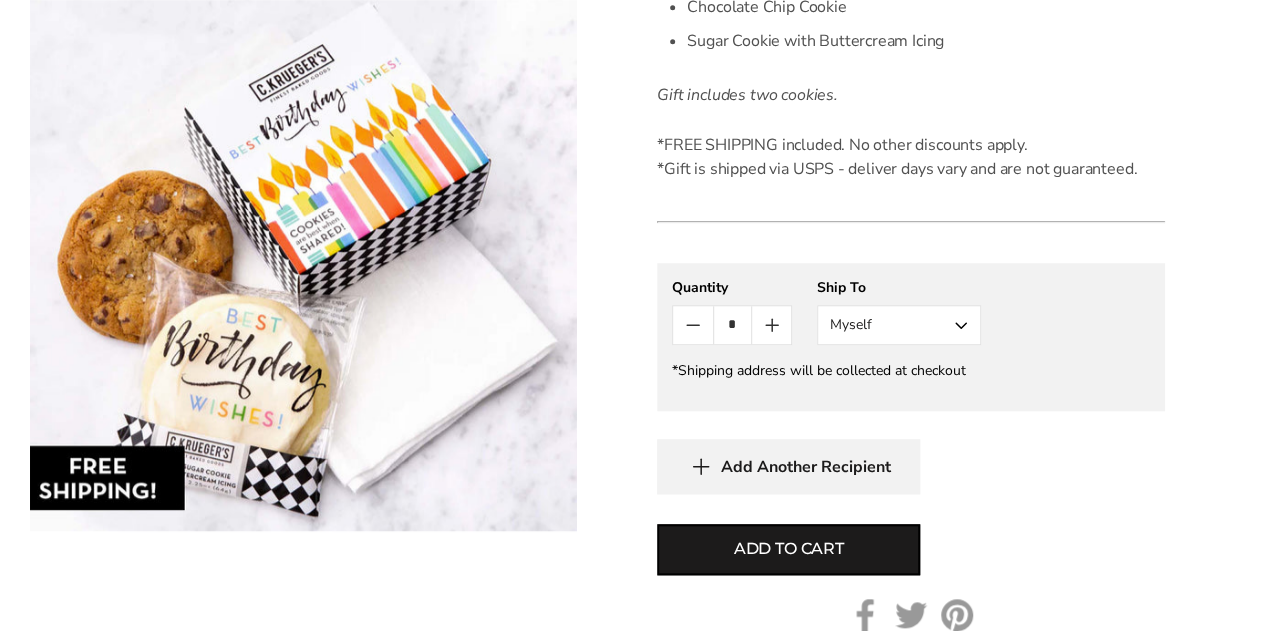 click on "Myself" at bounding box center (899, 325) 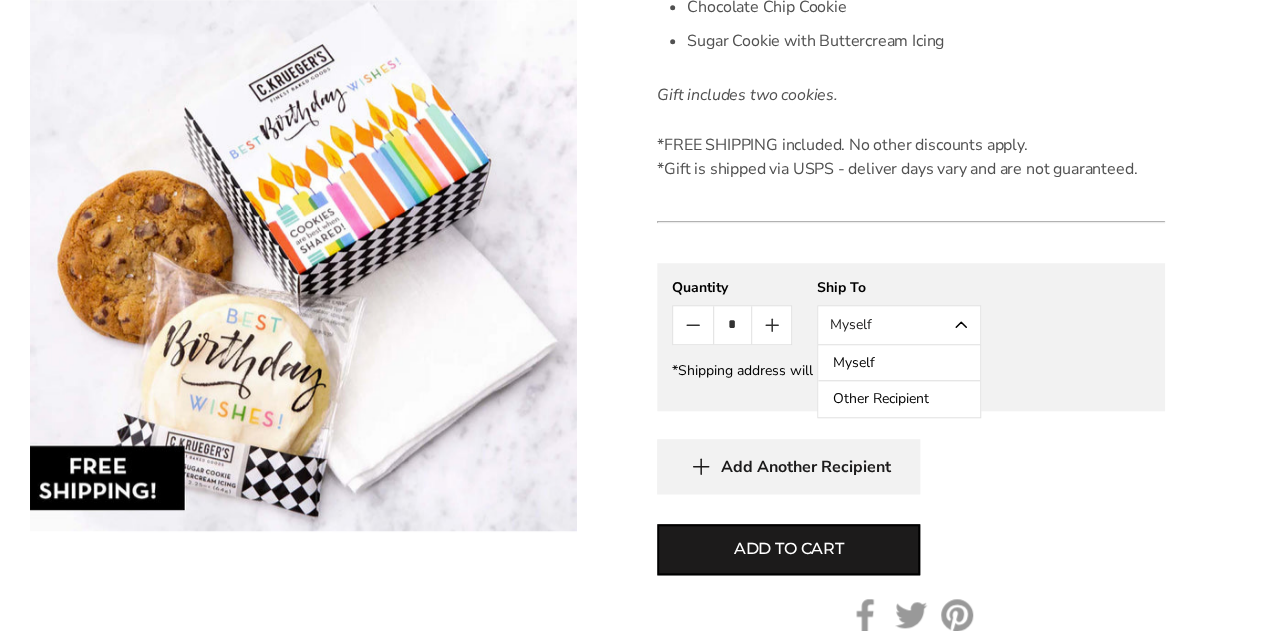 click on "Other Recipient" at bounding box center [899, 399] 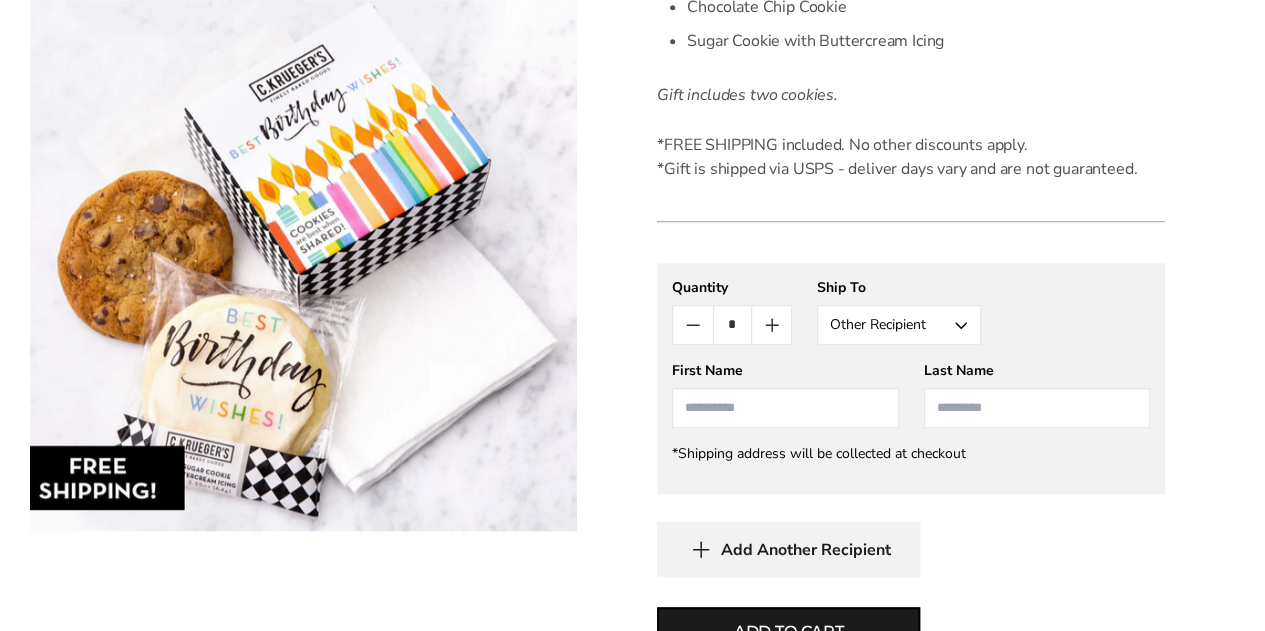 click at bounding box center (785, 408) 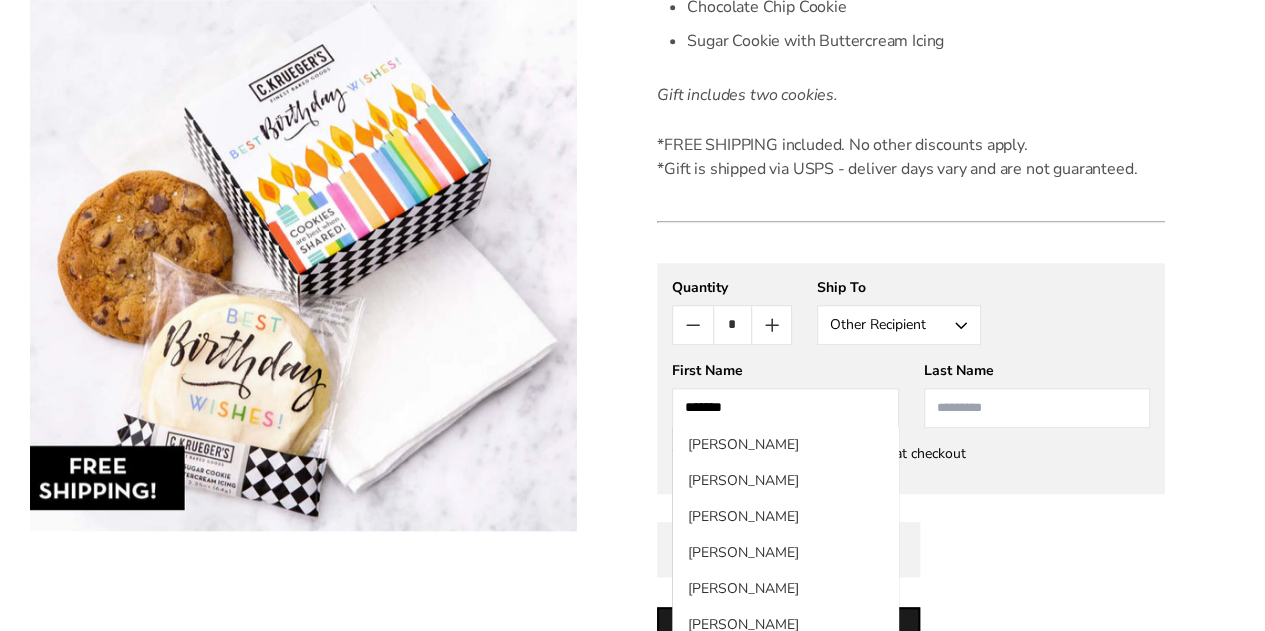 type on "******" 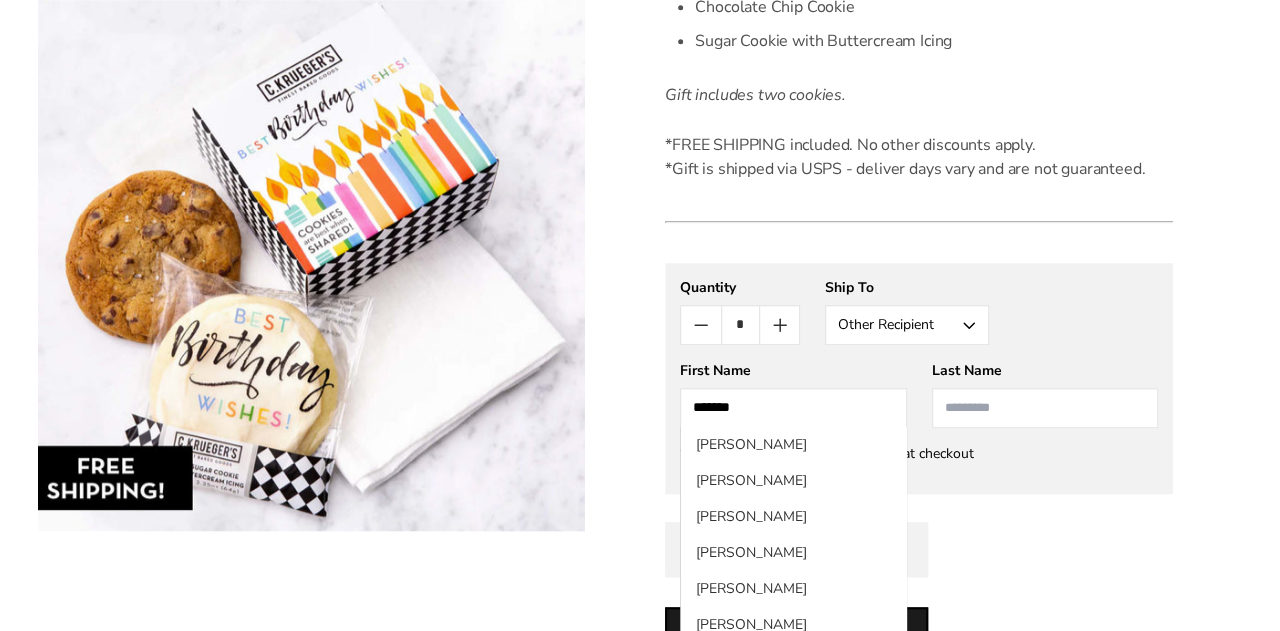 scroll, scrollTop: 794, scrollLeft: 0, axis: vertical 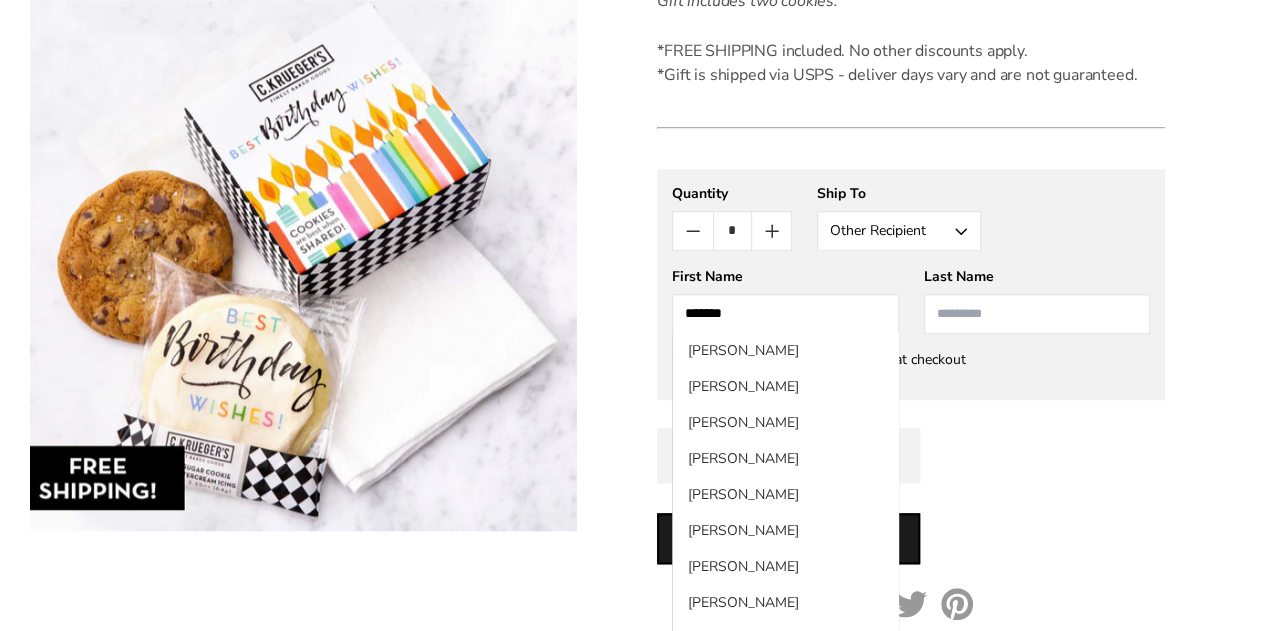 click at bounding box center (1037, 314) 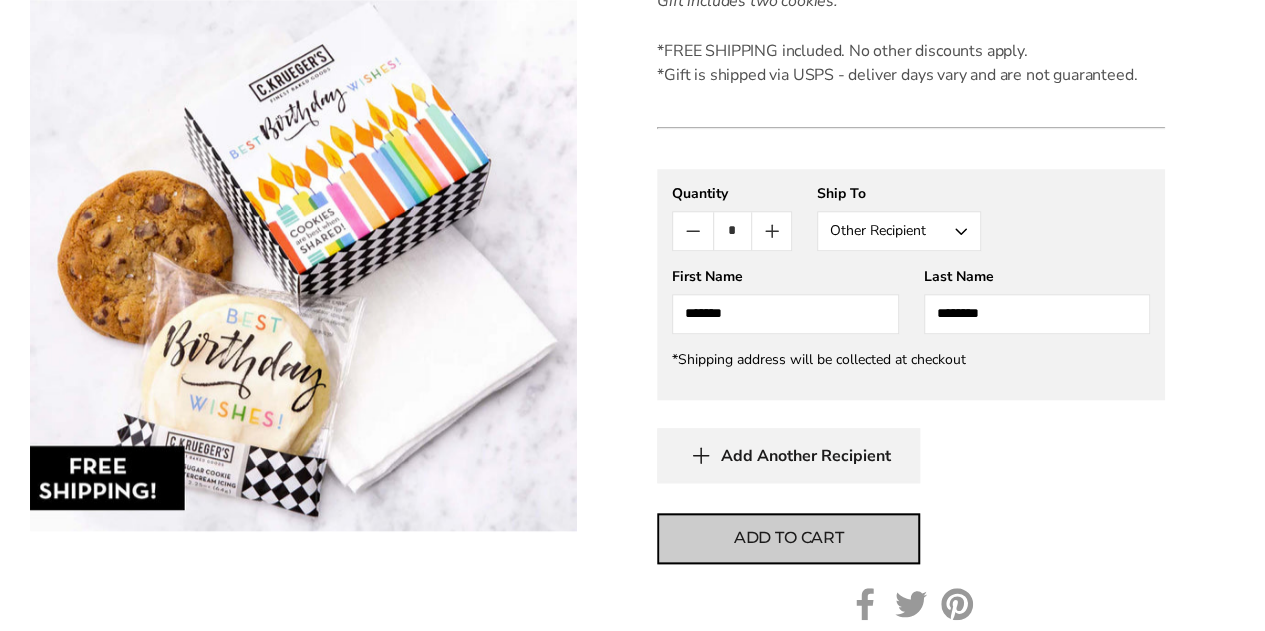 type on "*******" 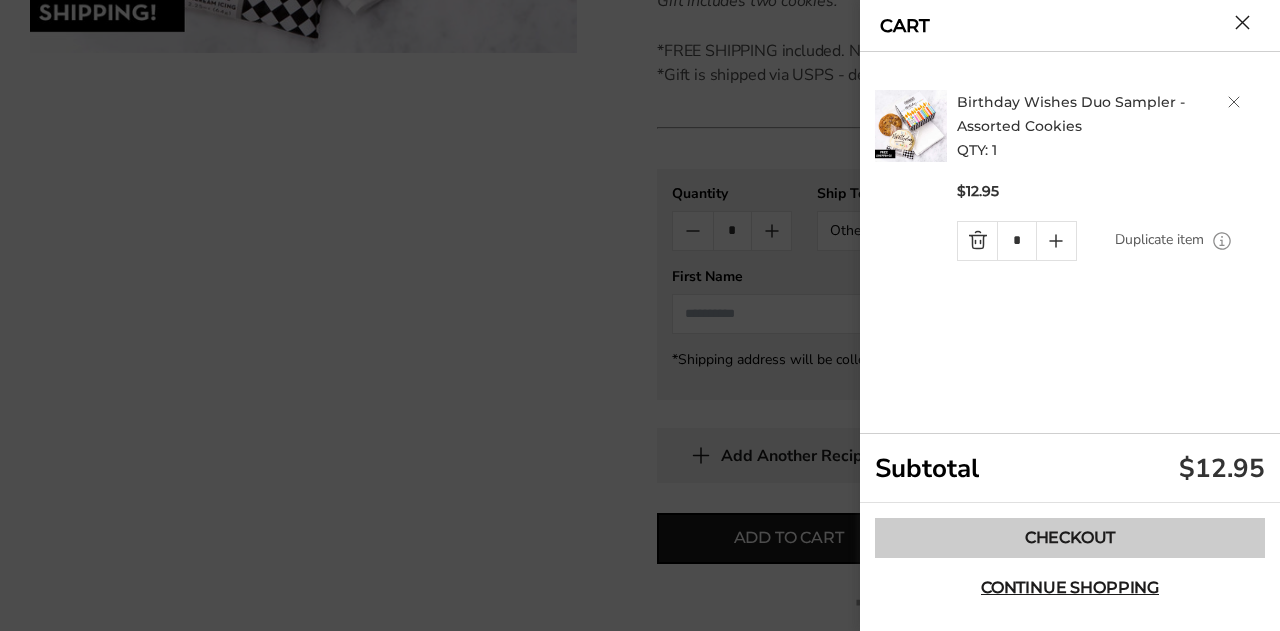 click on "Checkout" at bounding box center (1070, 538) 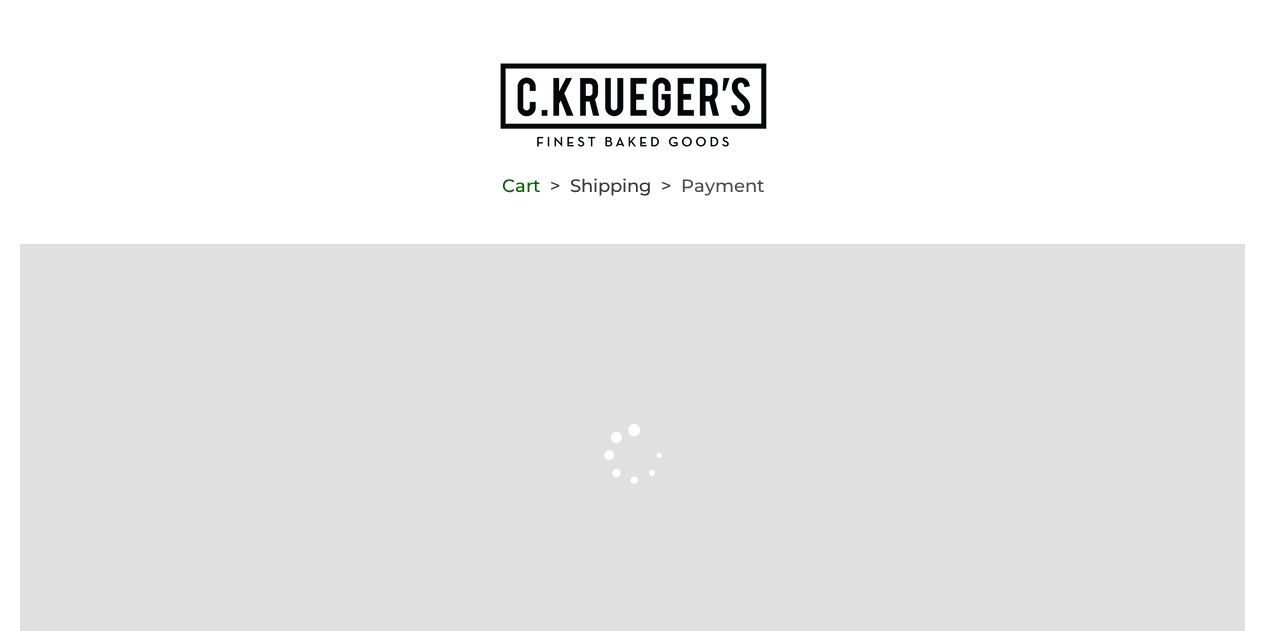 scroll, scrollTop: 0, scrollLeft: 0, axis: both 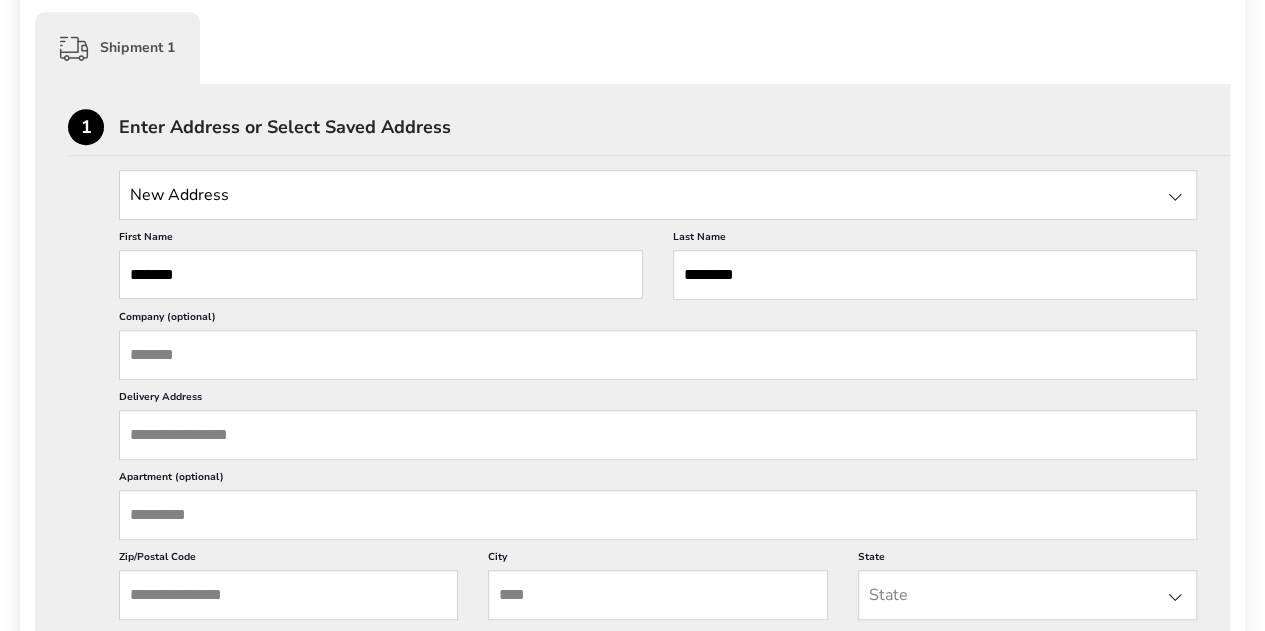 click on "Delivery Address" at bounding box center (658, 435) 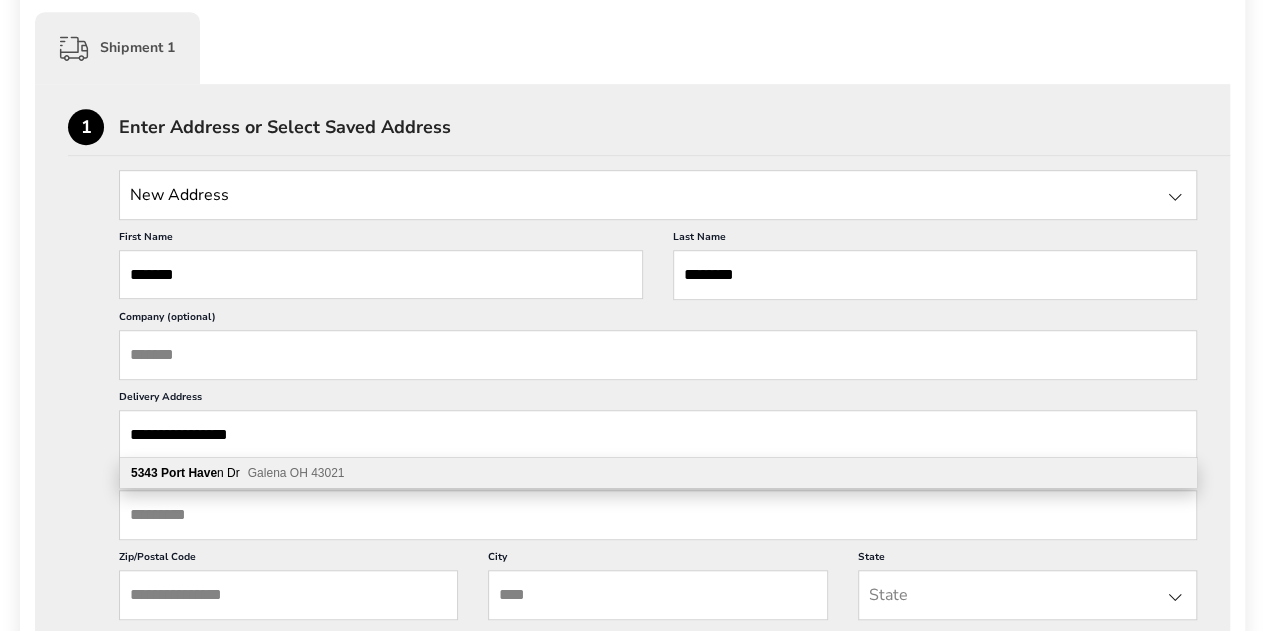 click on "Port Have" at bounding box center (189, 473) 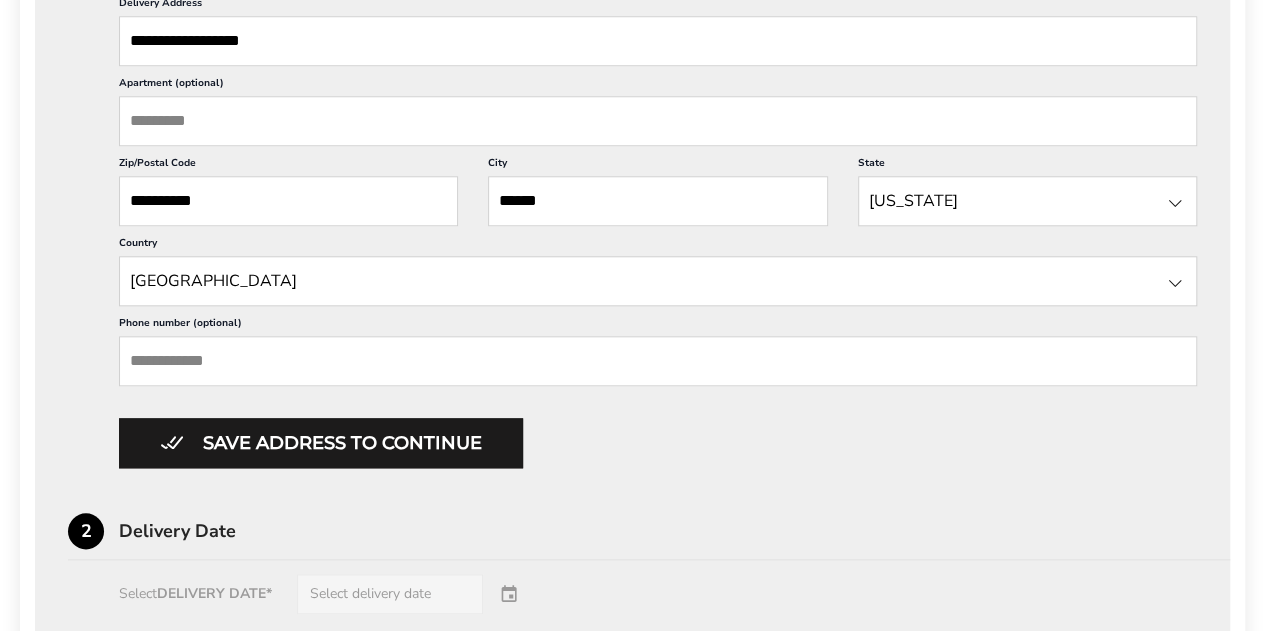scroll, scrollTop: 900, scrollLeft: 0, axis: vertical 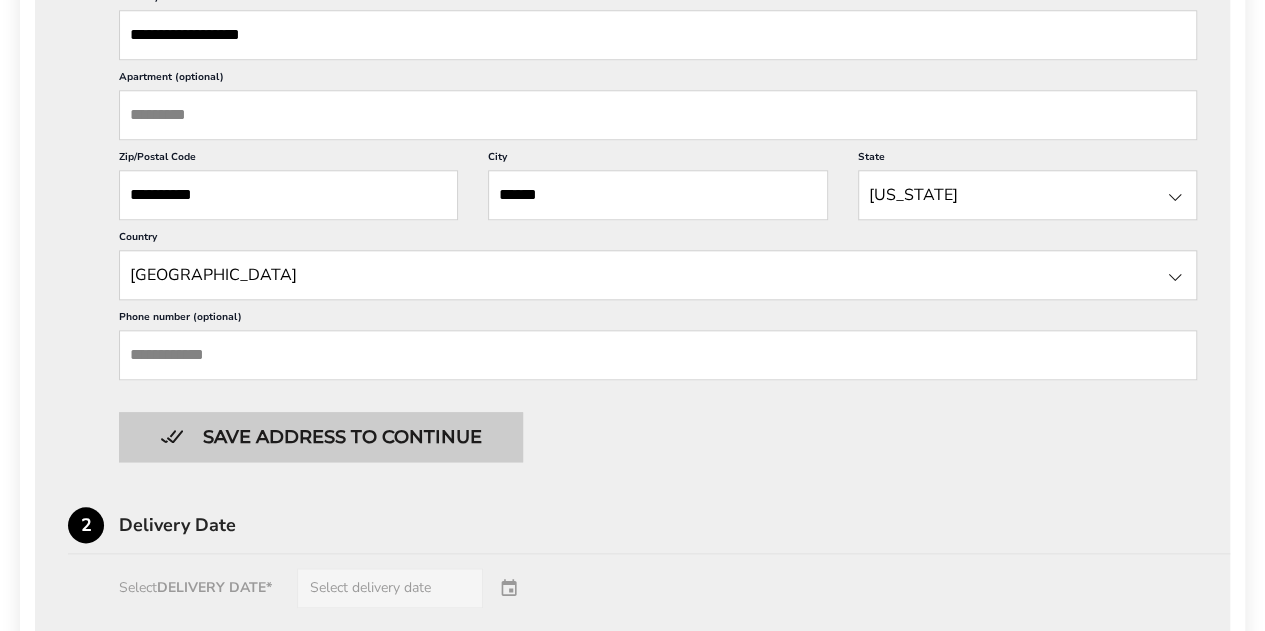 click on "Save address to continue" at bounding box center [321, 437] 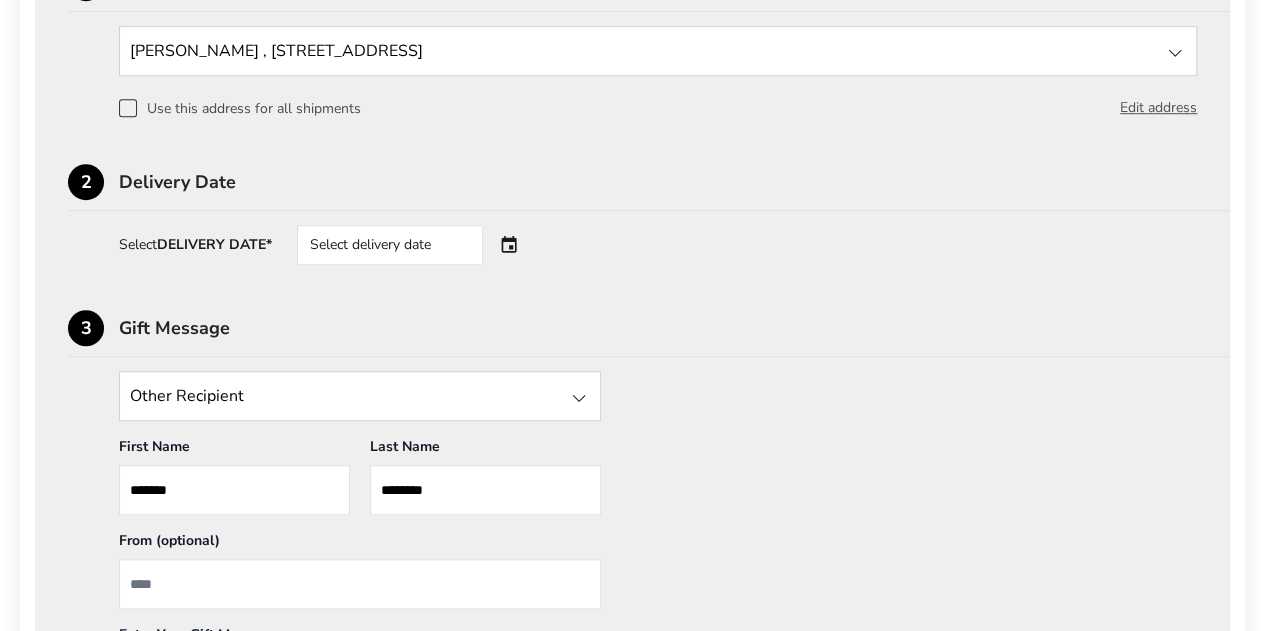 scroll, scrollTop: 600, scrollLeft: 0, axis: vertical 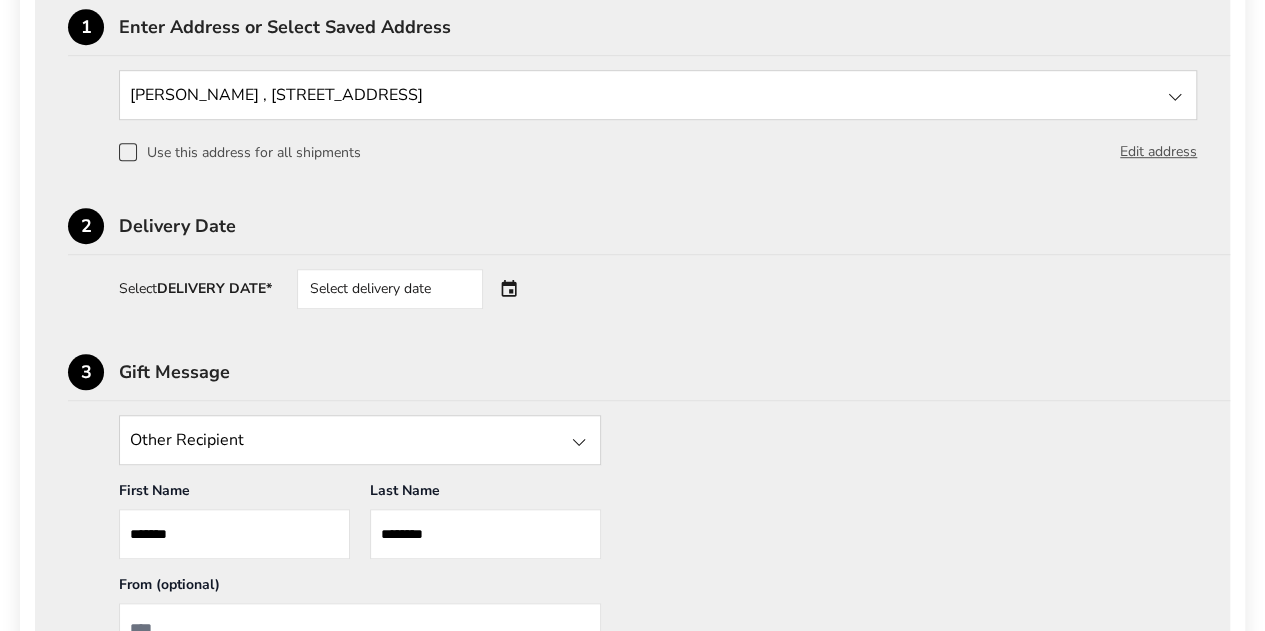 click on "Select delivery date" at bounding box center [390, 289] 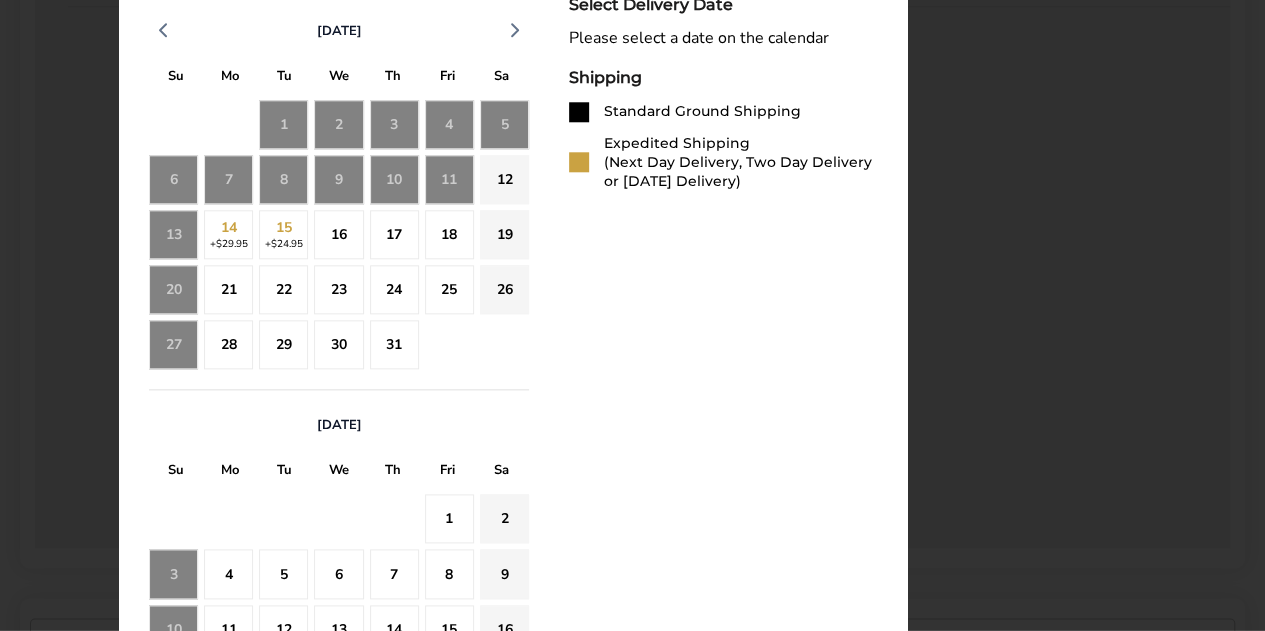 scroll, scrollTop: 1000, scrollLeft: 0, axis: vertical 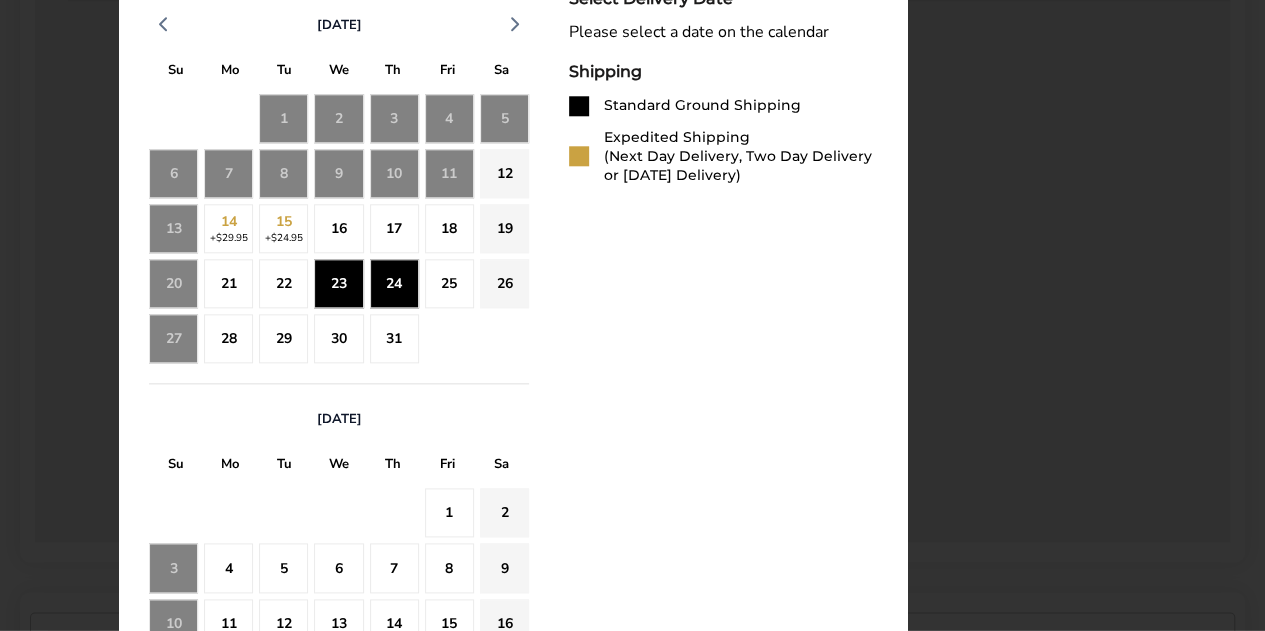 click on "24" 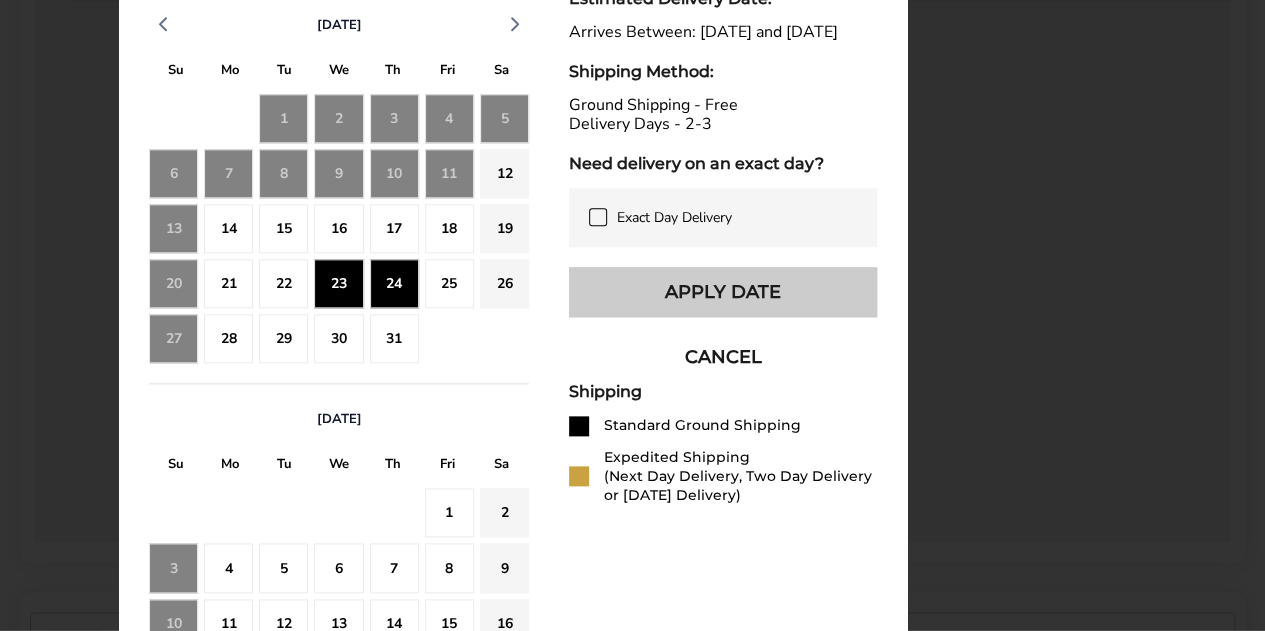 click on "Apply Date" at bounding box center (723, 292) 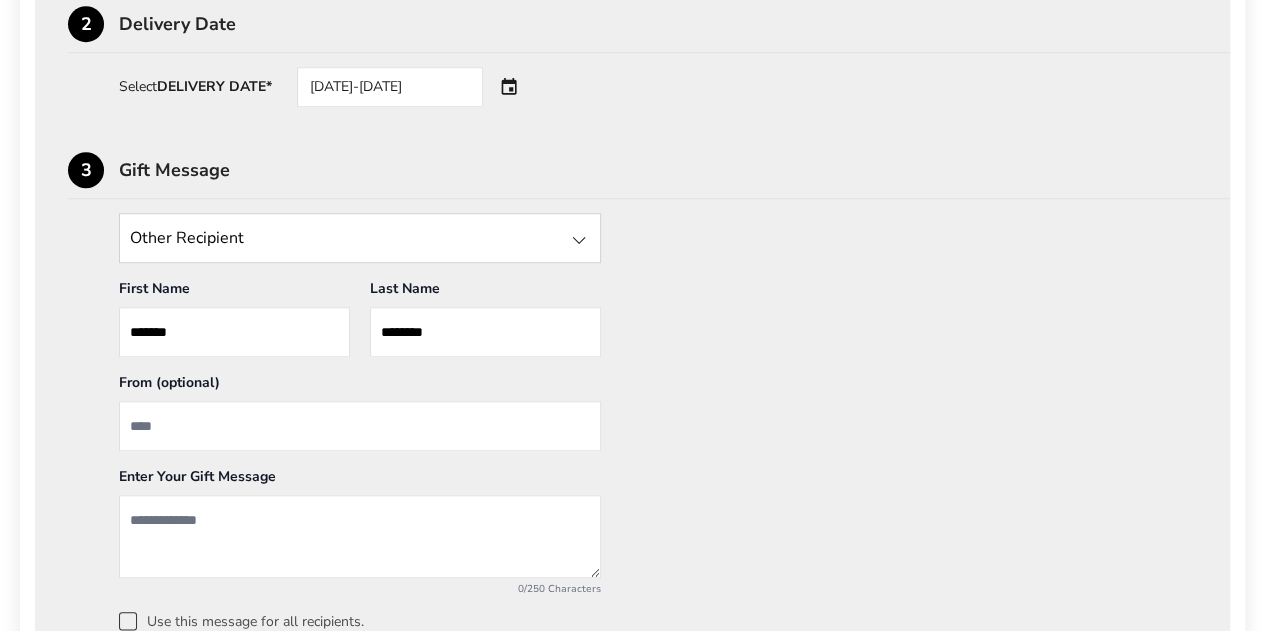 scroll, scrollTop: 800, scrollLeft: 0, axis: vertical 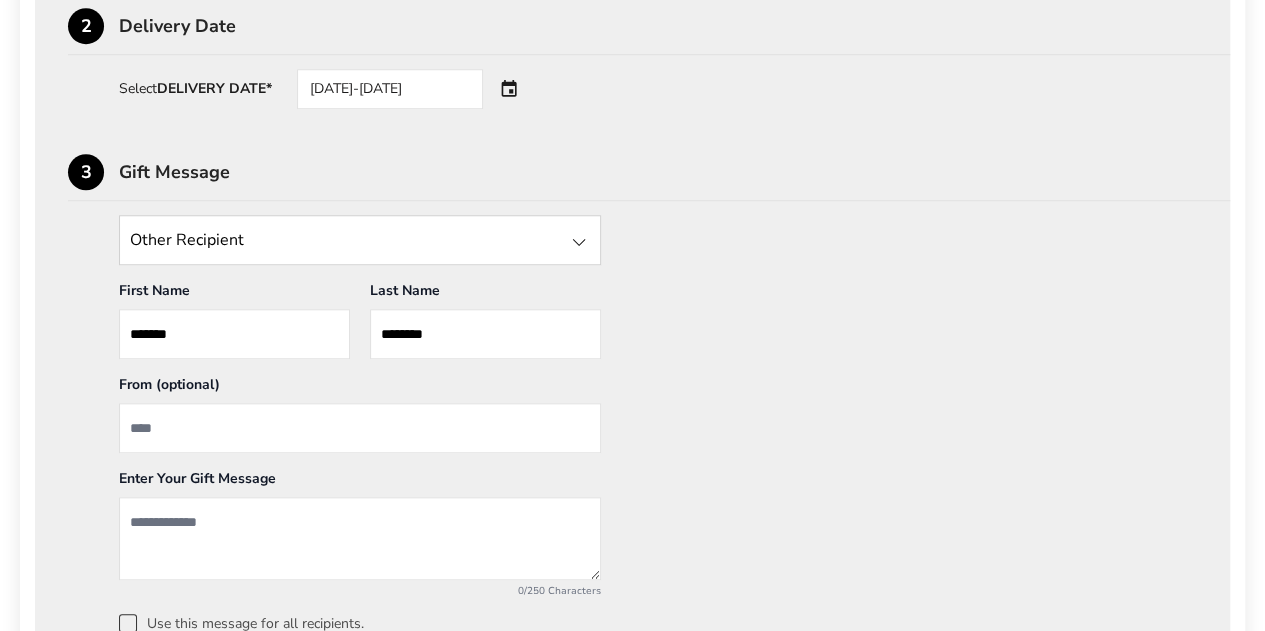 click at bounding box center (360, 428) 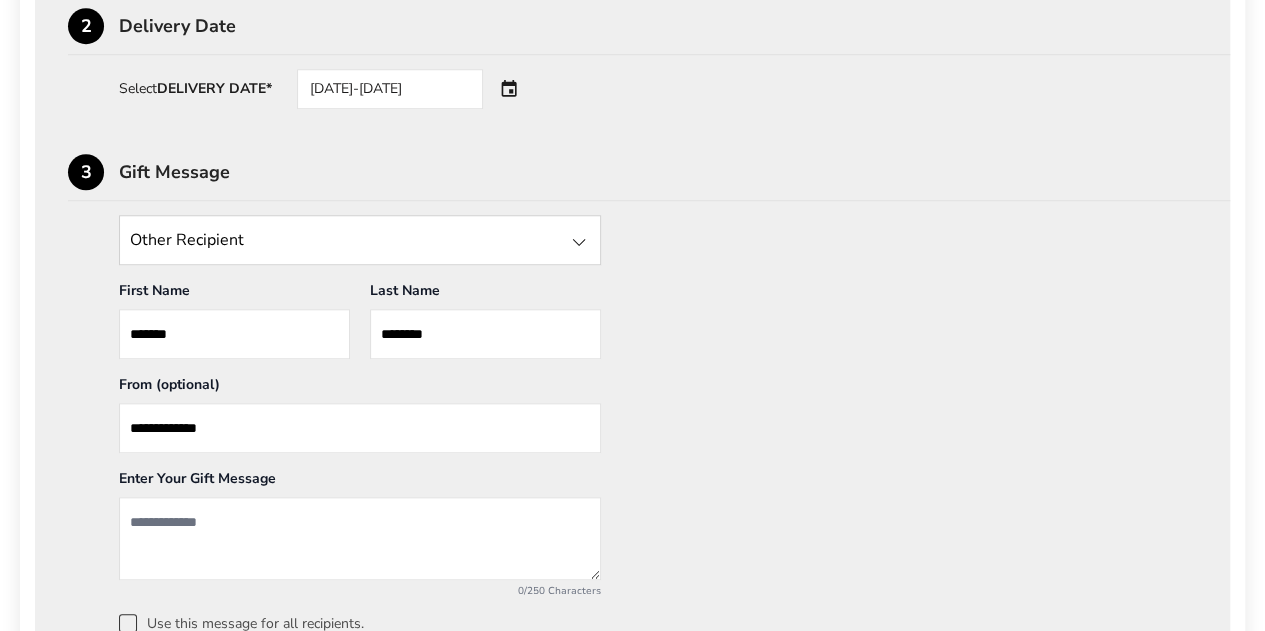 type on "**********" 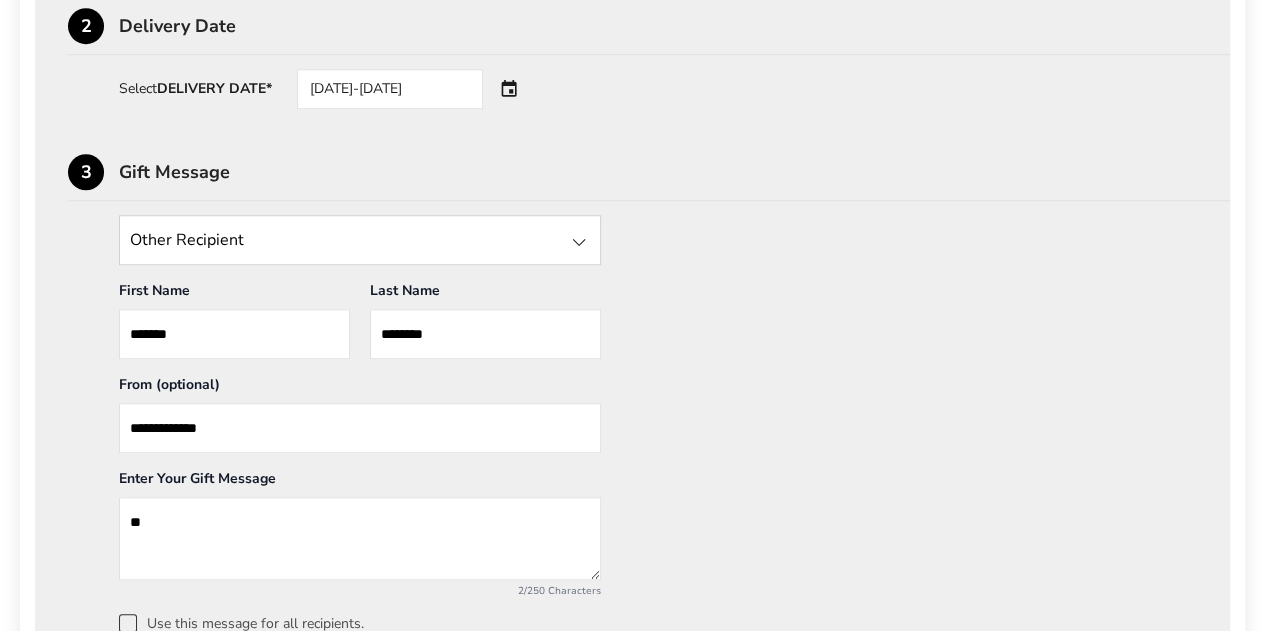 type on "*" 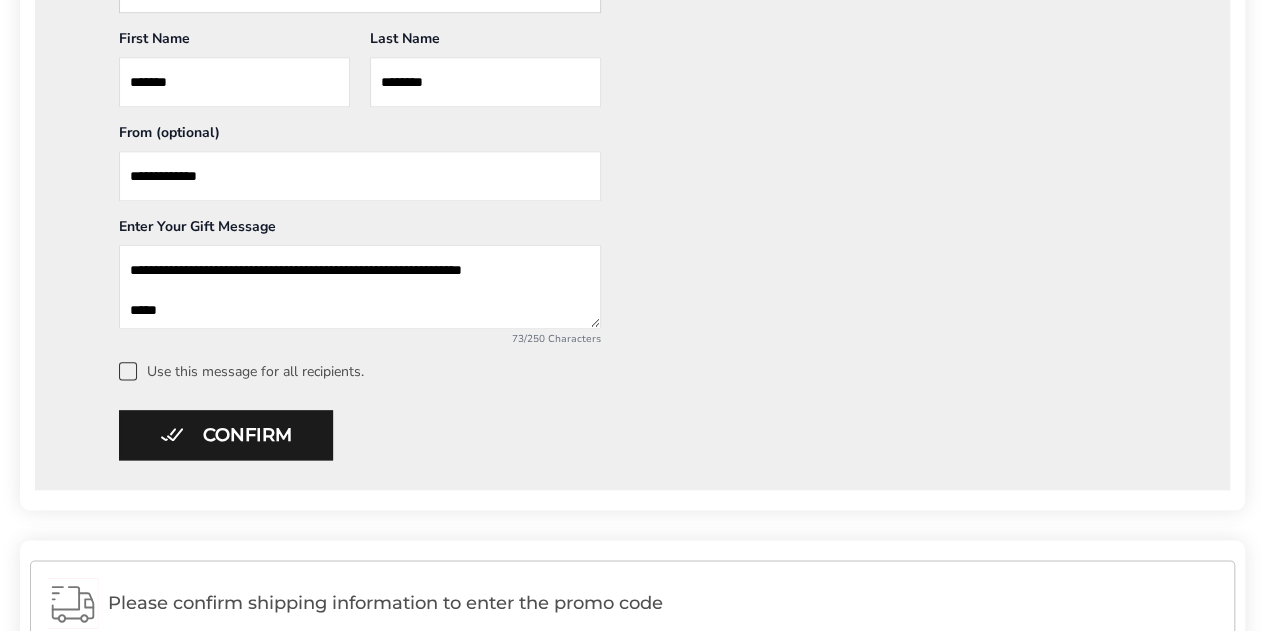 scroll, scrollTop: 1100, scrollLeft: 0, axis: vertical 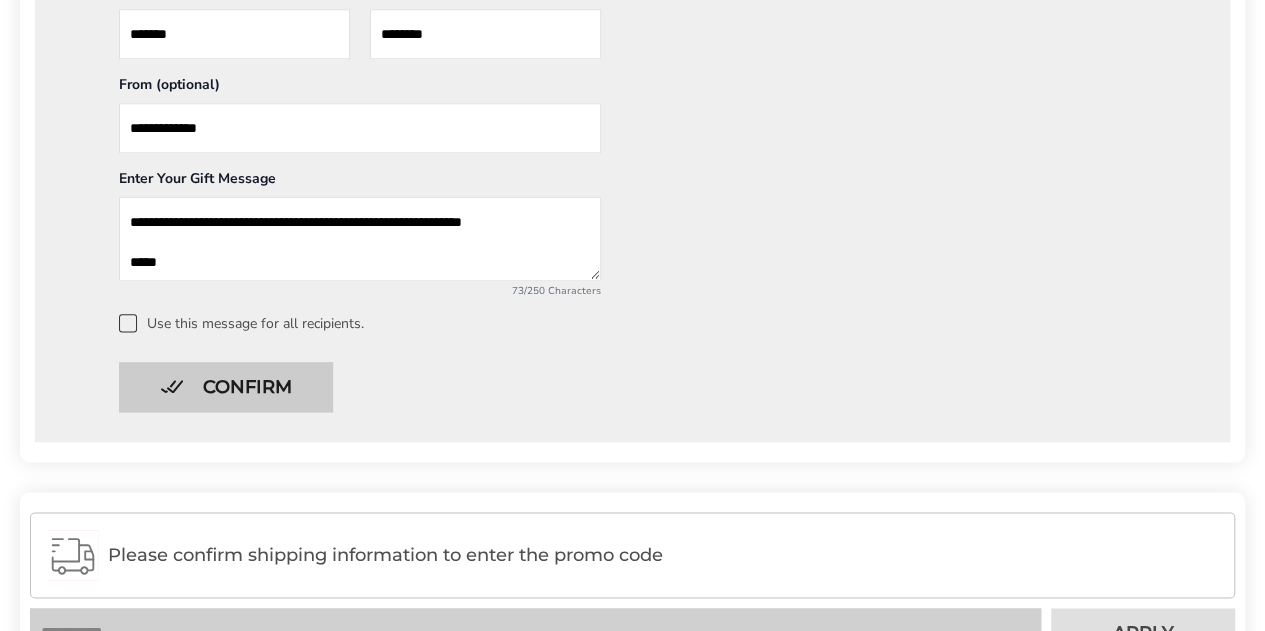 type on "**********" 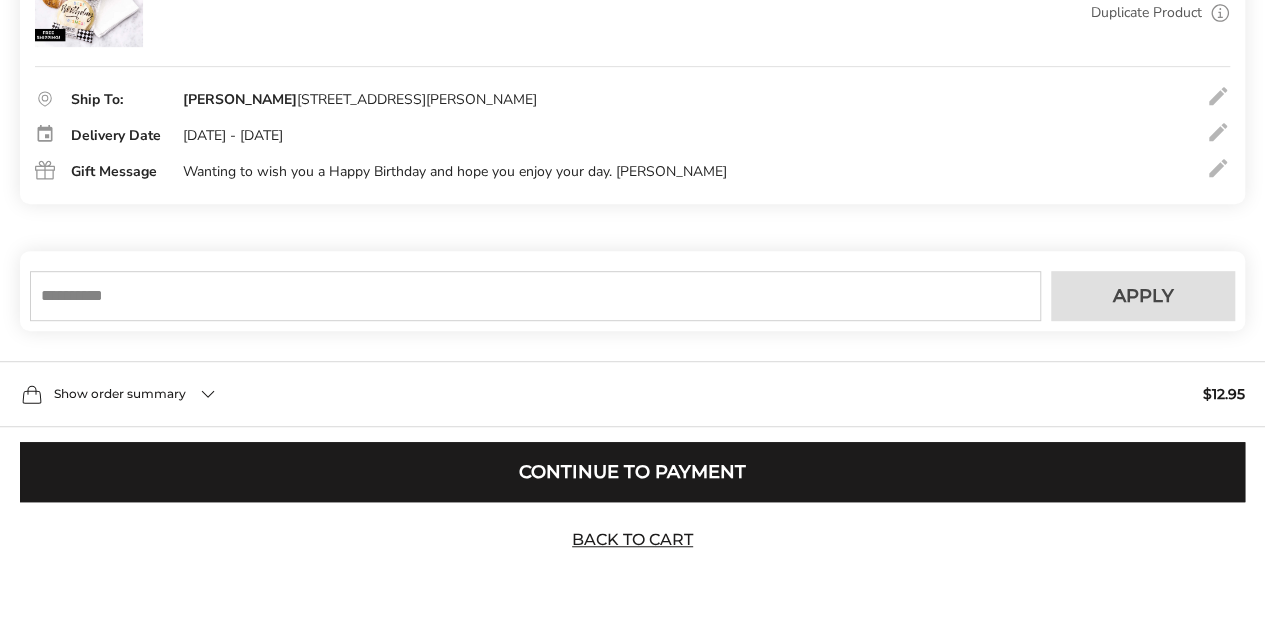 scroll, scrollTop: 442, scrollLeft: 0, axis: vertical 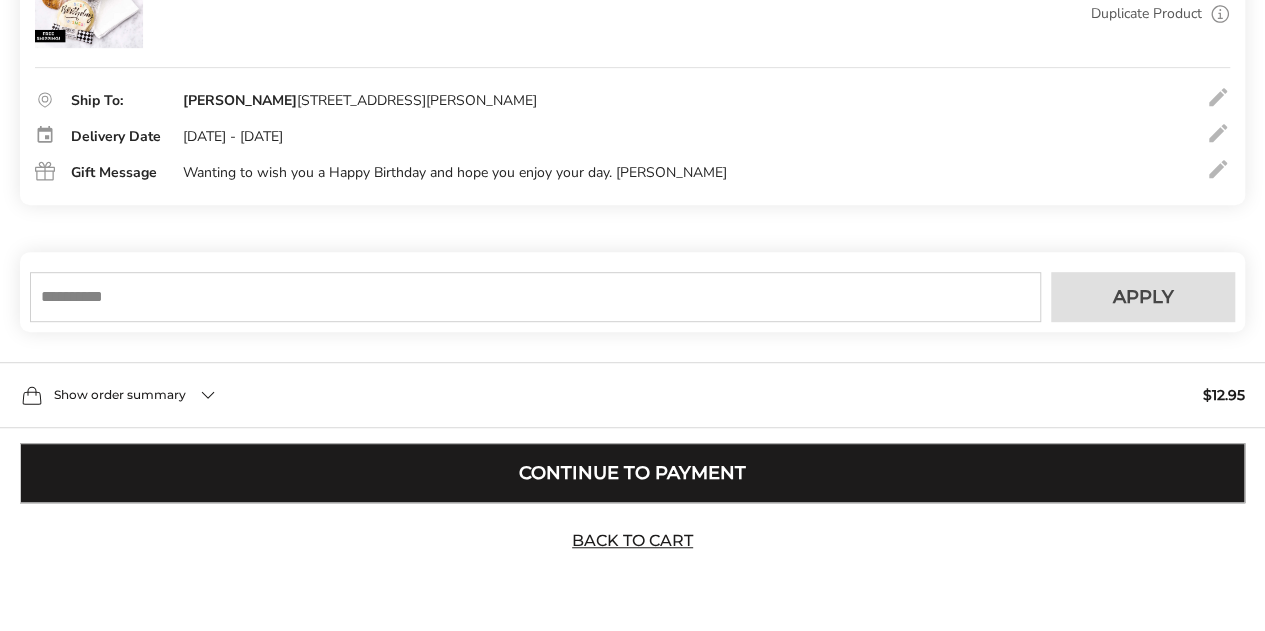 click on "Continue to Payment" at bounding box center (632, 473) 